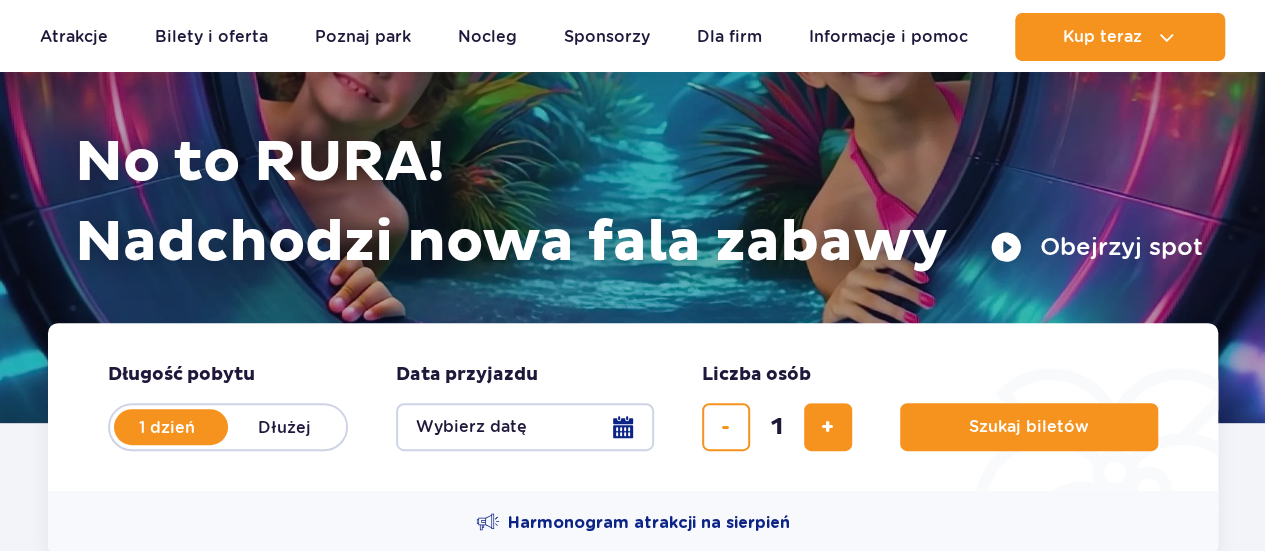 scroll, scrollTop: 0, scrollLeft: 0, axis: both 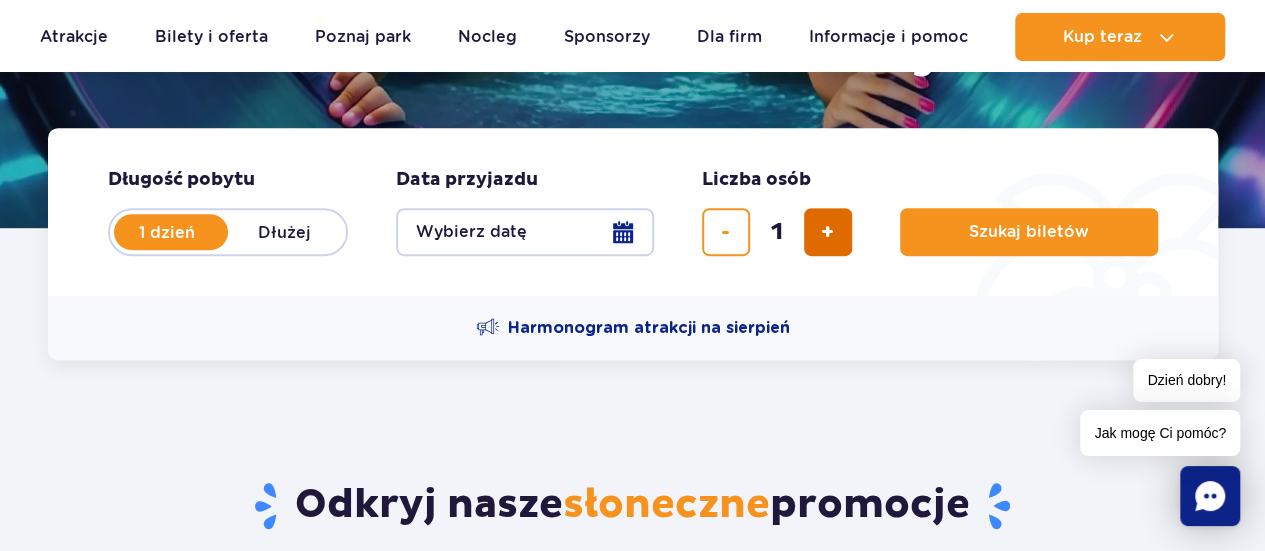 click at bounding box center (827, 232) 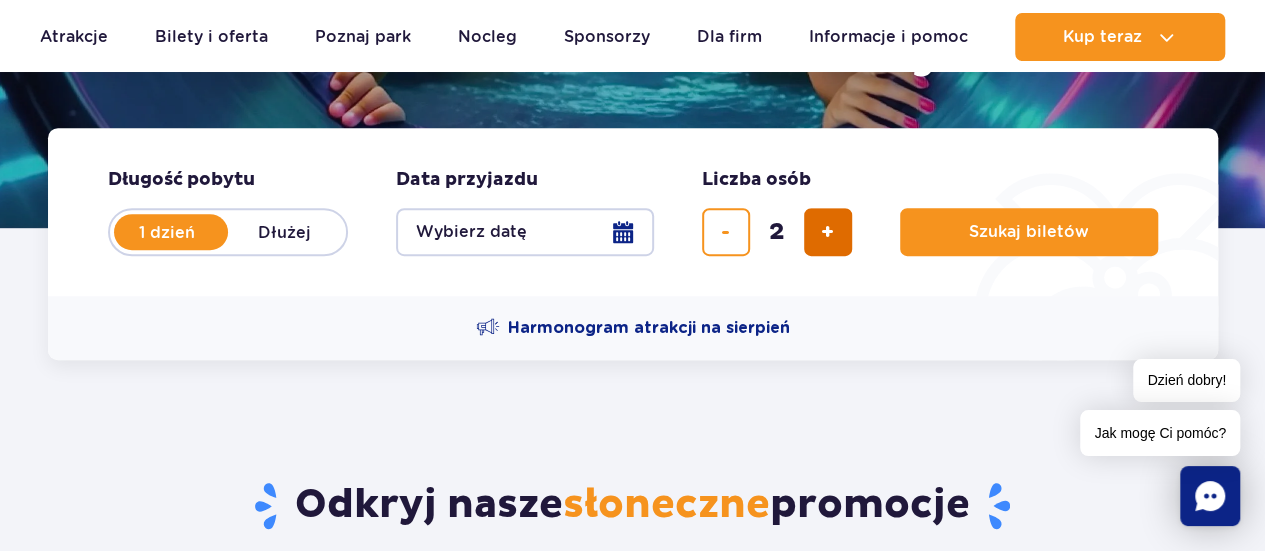 click at bounding box center (827, 232) 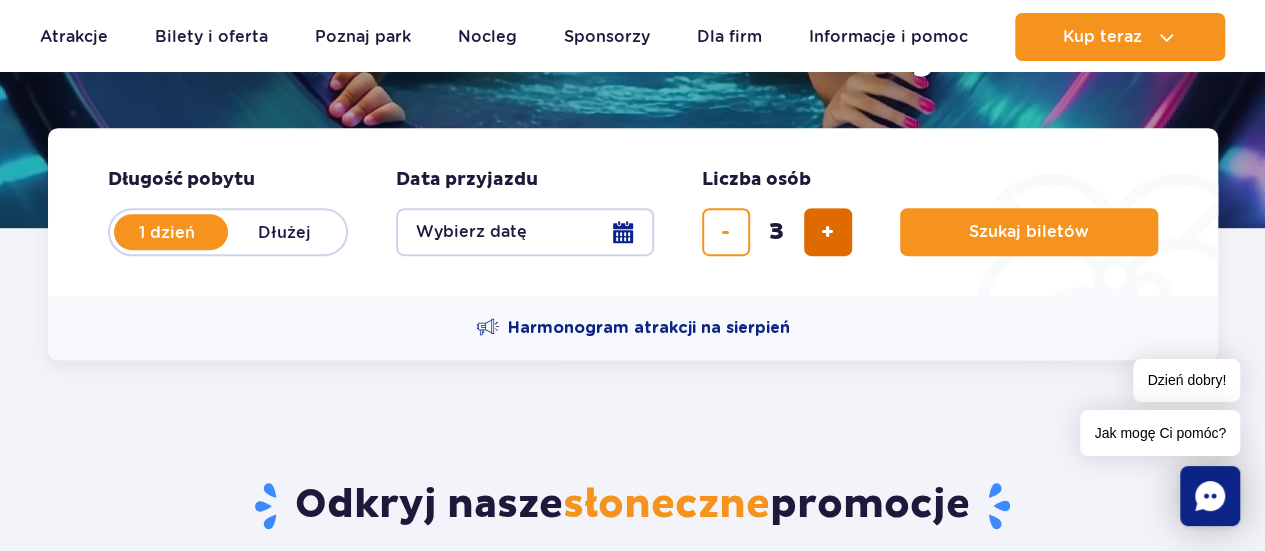 click at bounding box center (827, 232) 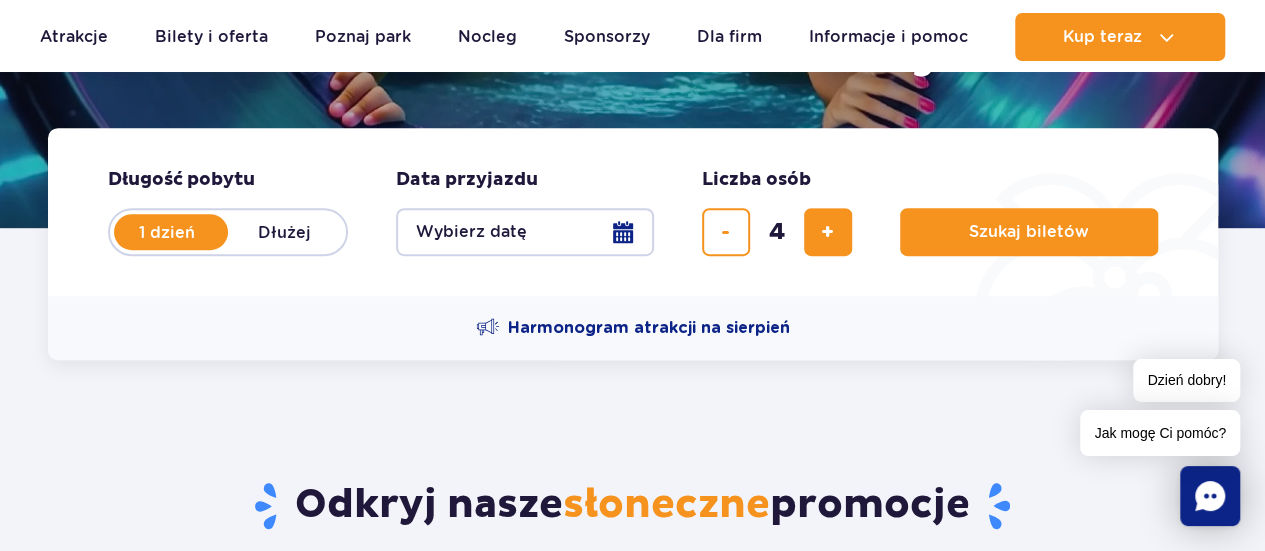 click on "Wybierz datę" at bounding box center (525, 232) 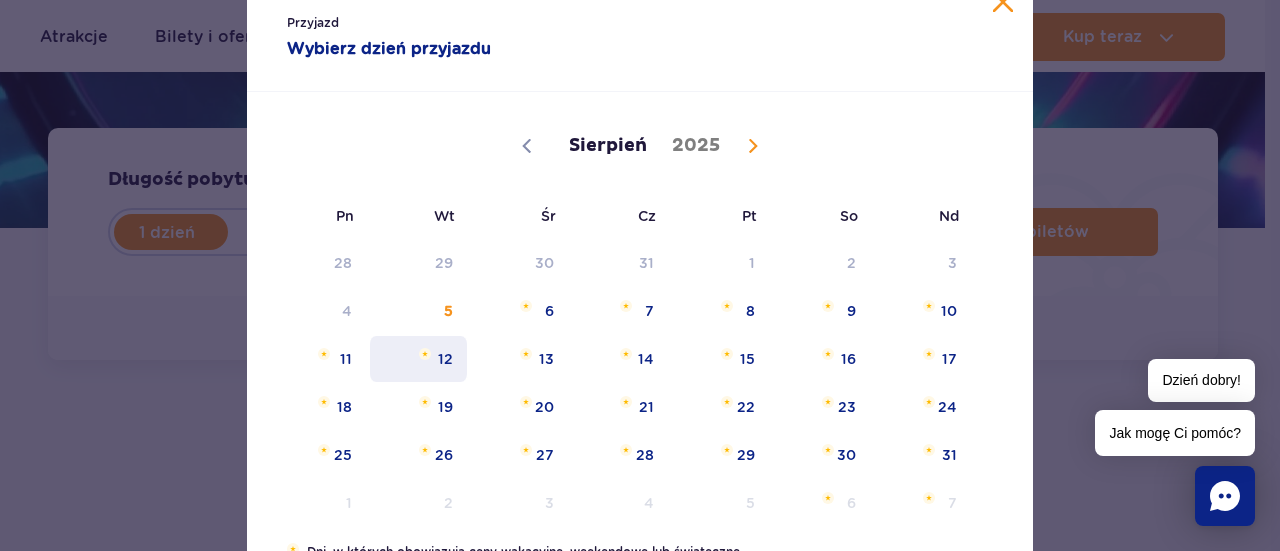 scroll, scrollTop: 278, scrollLeft: 0, axis: vertical 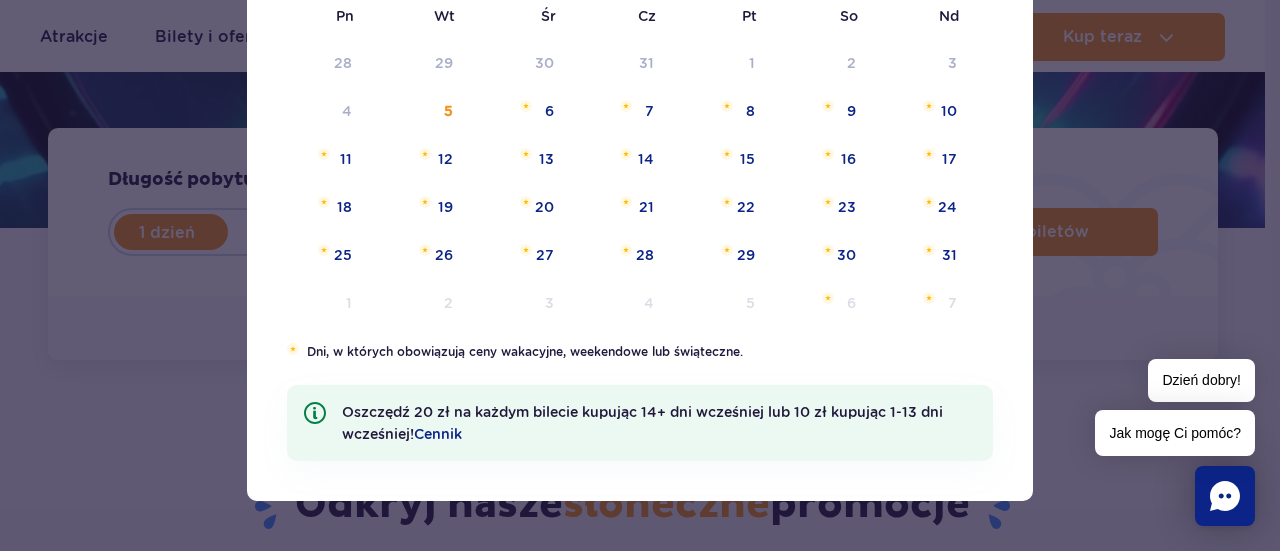 click on "Przyjazd Wybierz dzień przyjazdu Sierpień Wrzesień Październik Listopad Grudzień 2025
Pn Wt Śr Cz Pt So Nd
28 29 30 31 1 2 3 4 5 6 7 8 9 10 11 12 13 14 15 16 17 18 19 20 21 22 23 24 25 26 27 28 29 30 31 1 2 3 4 5 6 7 buttons.confirm Dni, w których obowiązują ceny wakacyjne, weekendowe lub świąteczne. Oszczędź 20 zł na każdym bilecie kupując 14+ dni wcześniej lub 10 zł kupując 1-13 dni wcześniej!  Cennik" at bounding box center [640, 275] 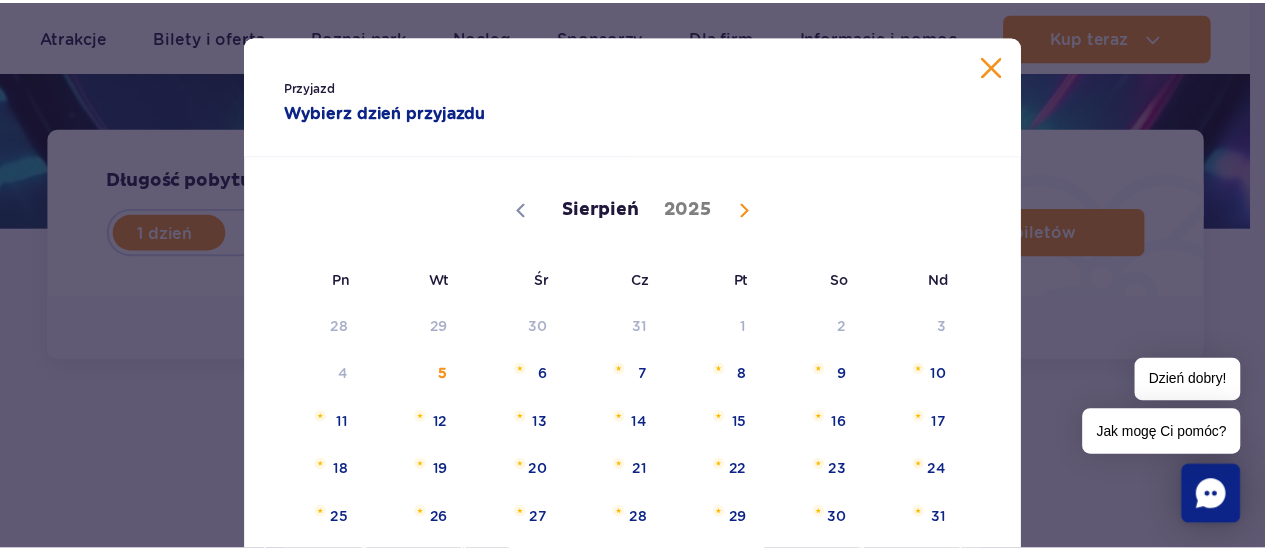 scroll, scrollTop: 0, scrollLeft: 0, axis: both 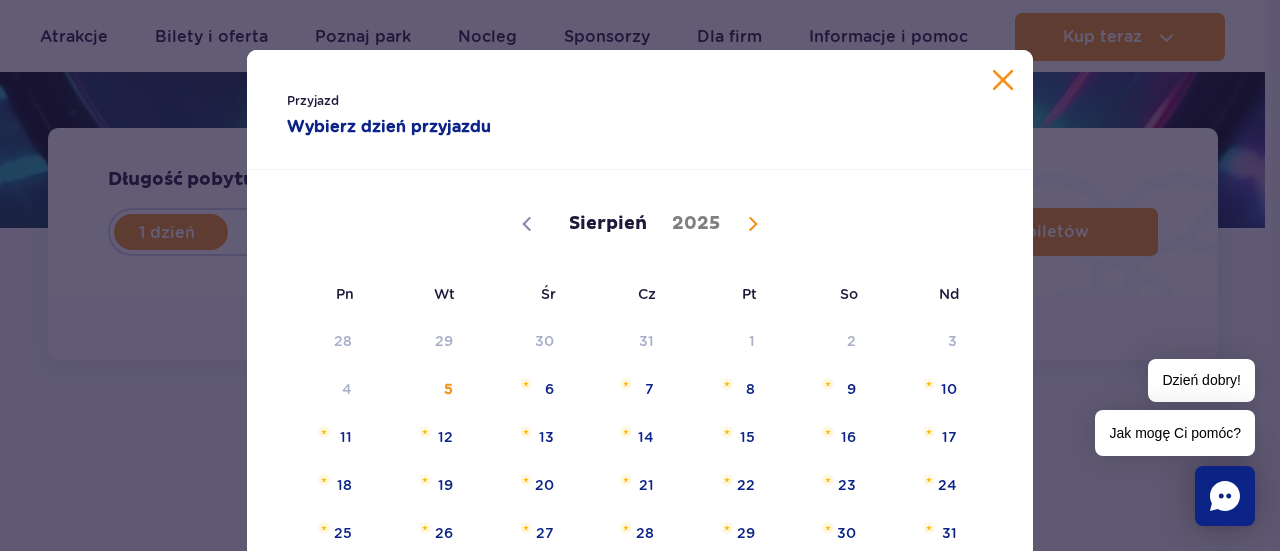 click at bounding box center (1003, 80) 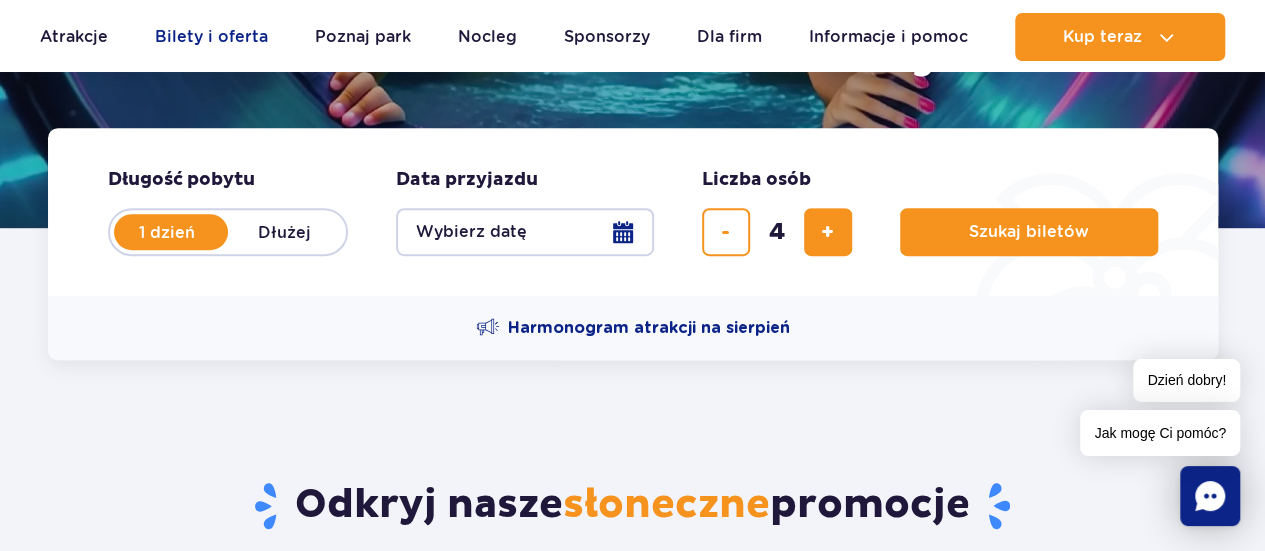 click on "Bilety i oferta" at bounding box center [211, 37] 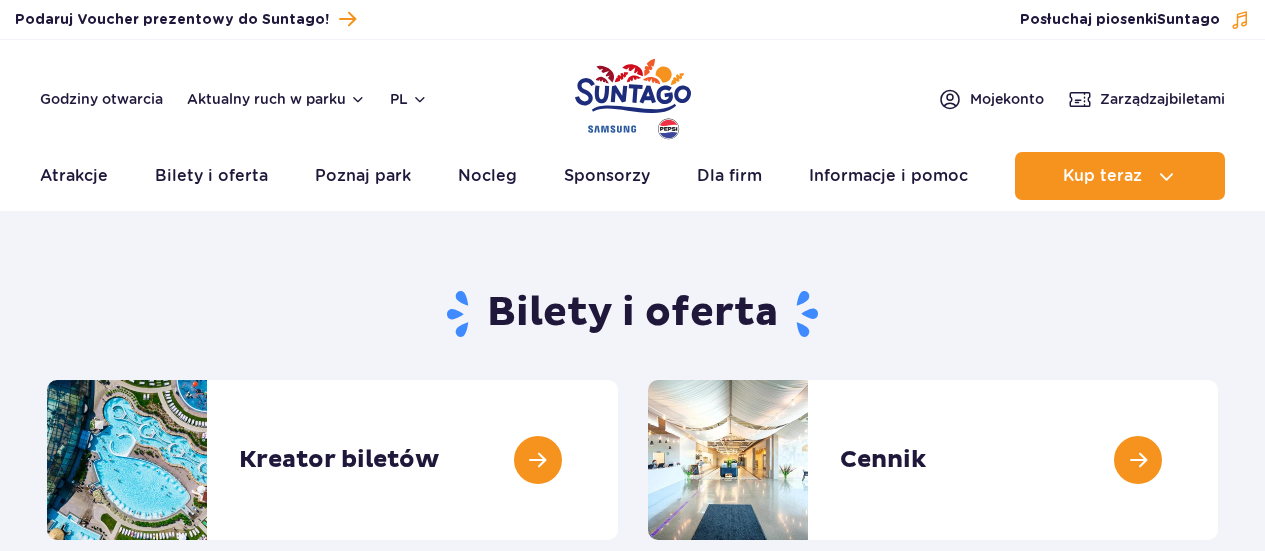 scroll, scrollTop: 0, scrollLeft: 0, axis: both 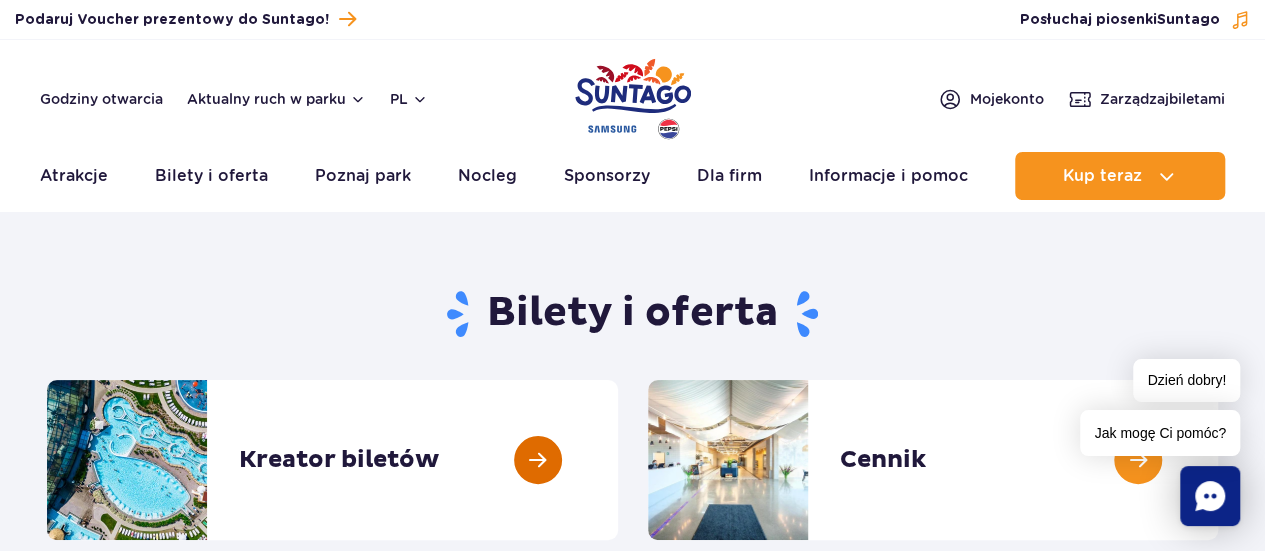 click at bounding box center [618, 460] 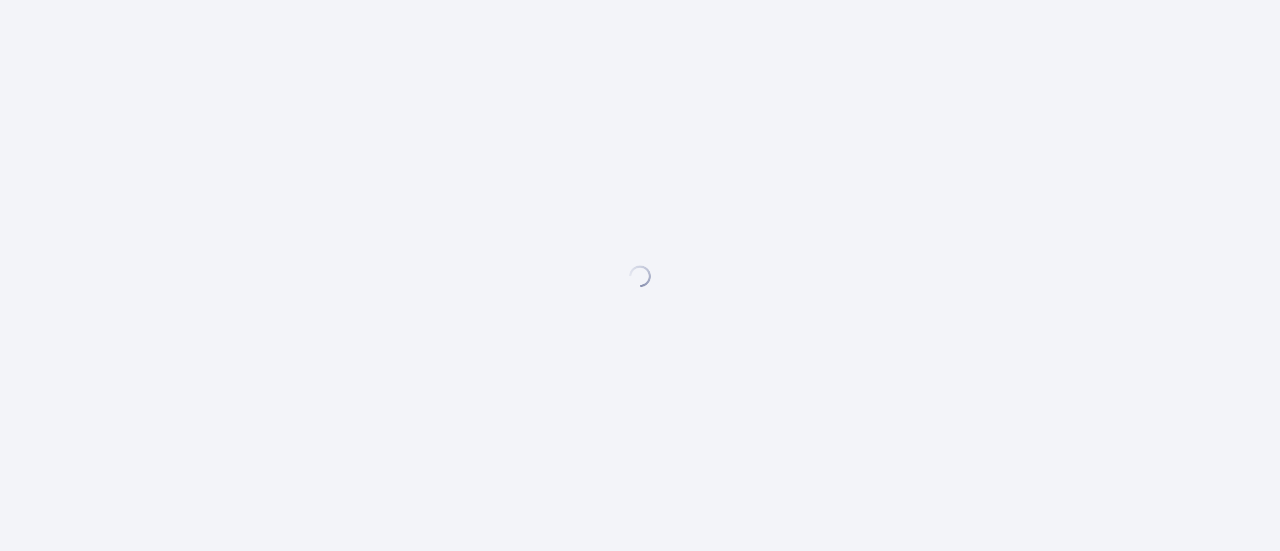 scroll, scrollTop: 0, scrollLeft: 0, axis: both 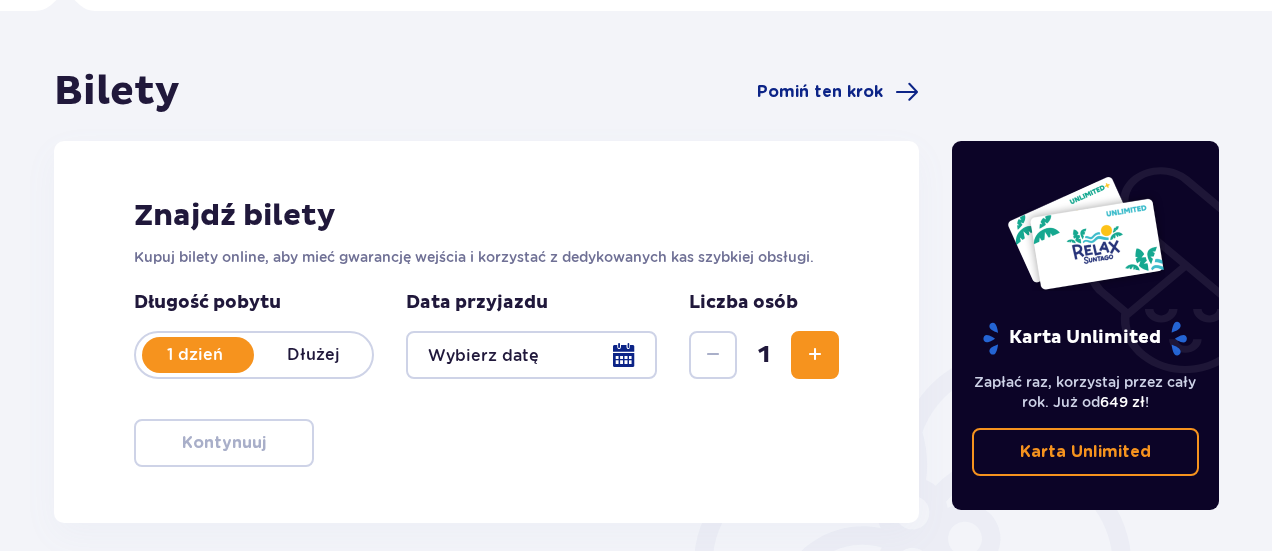 click at bounding box center (531, 355) 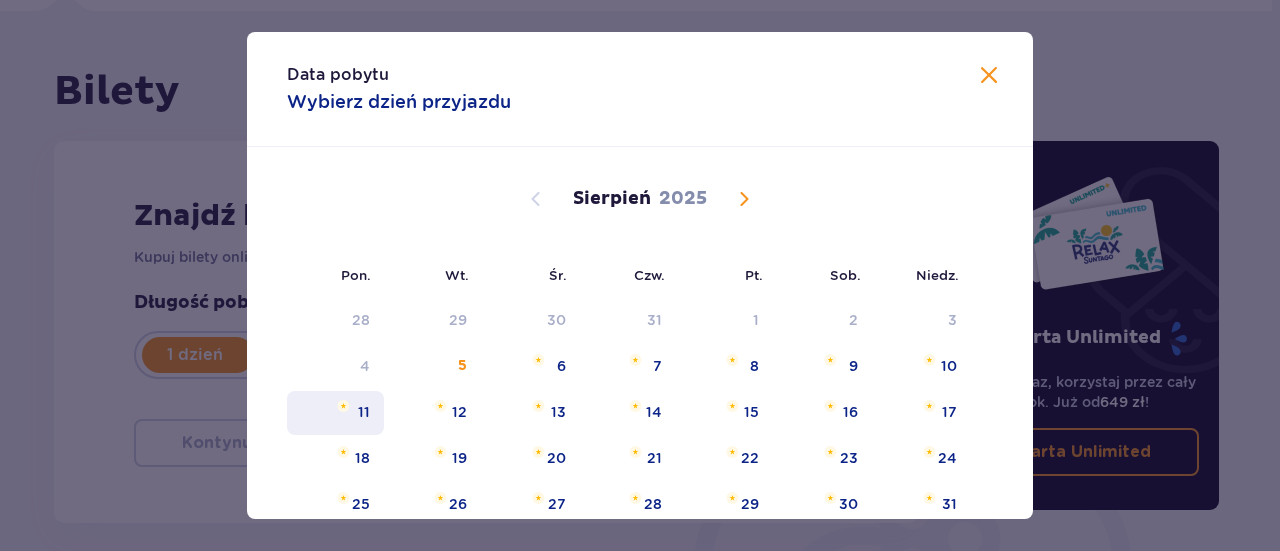 click on "11" at bounding box center [364, 412] 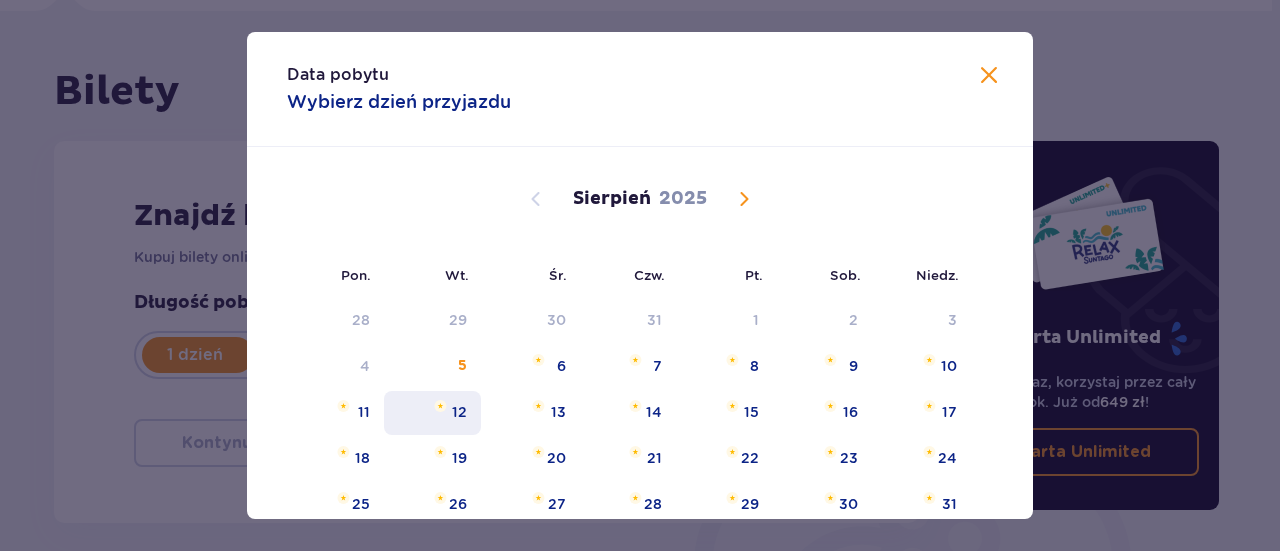 type on "[DATE]" 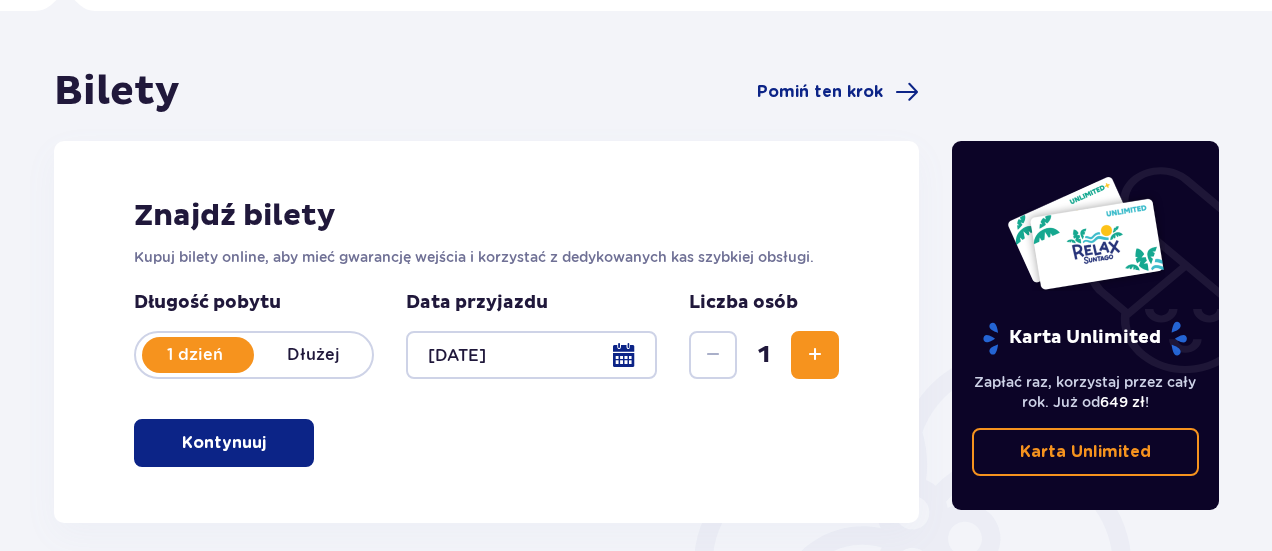 click at bounding box center [815, 355] 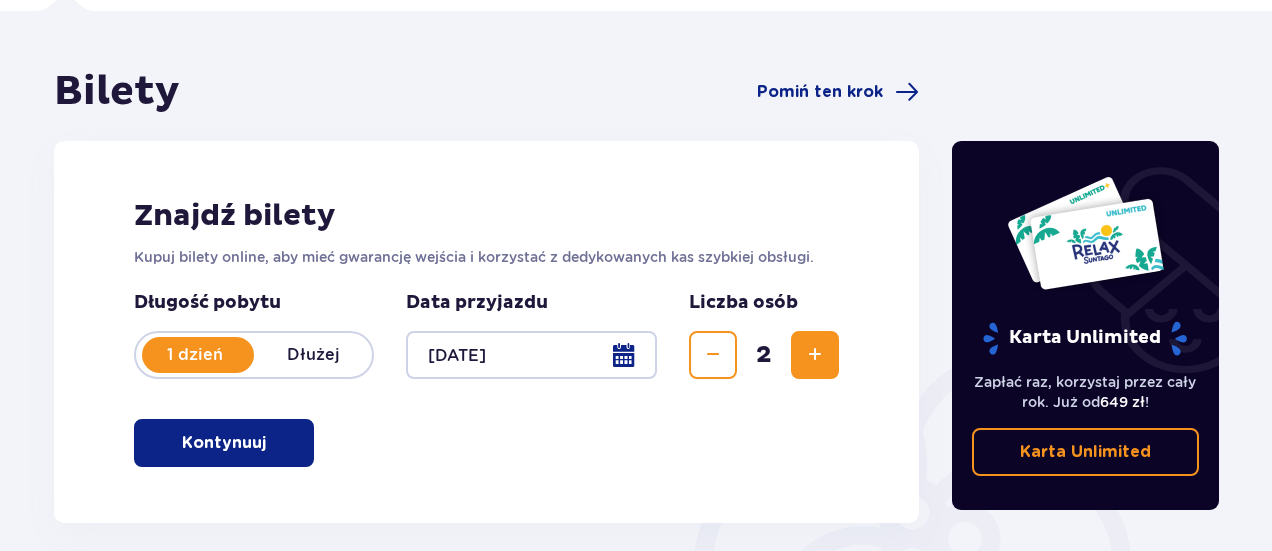 click at bounding box center (815, 355) 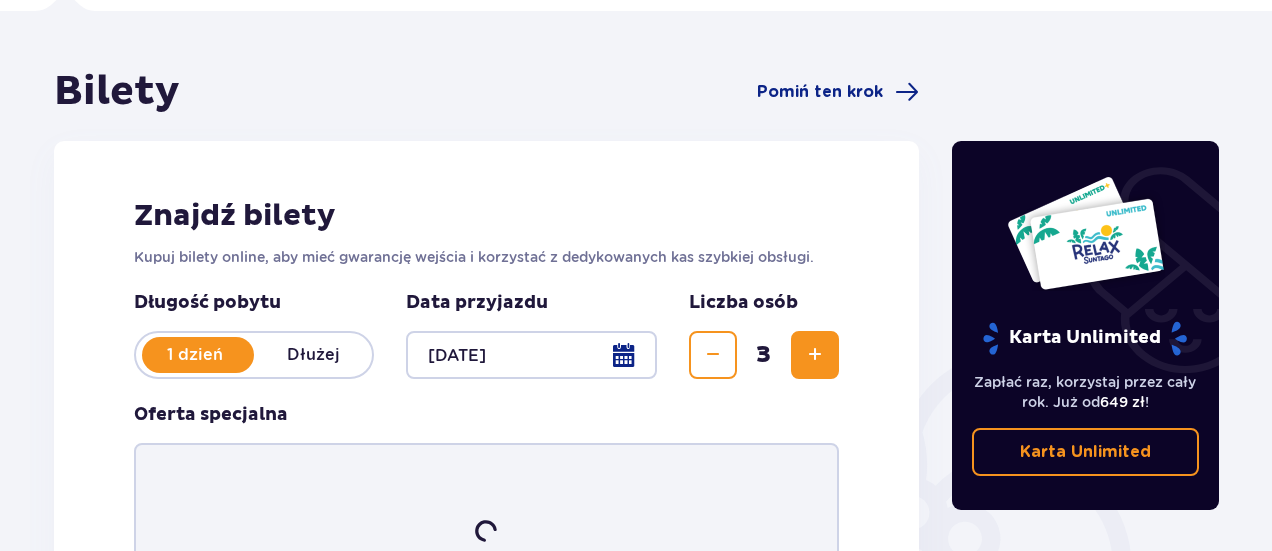 click at bounding box center (815, 355) 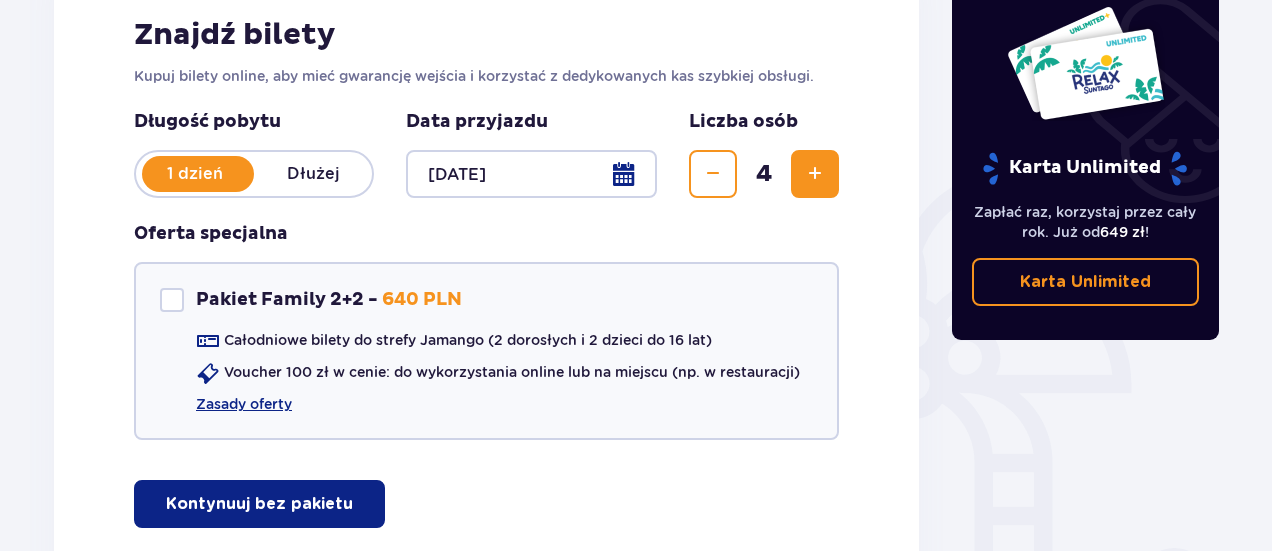 scroll, scrollTop: 345, scrollLeft: 0, axis: vertical 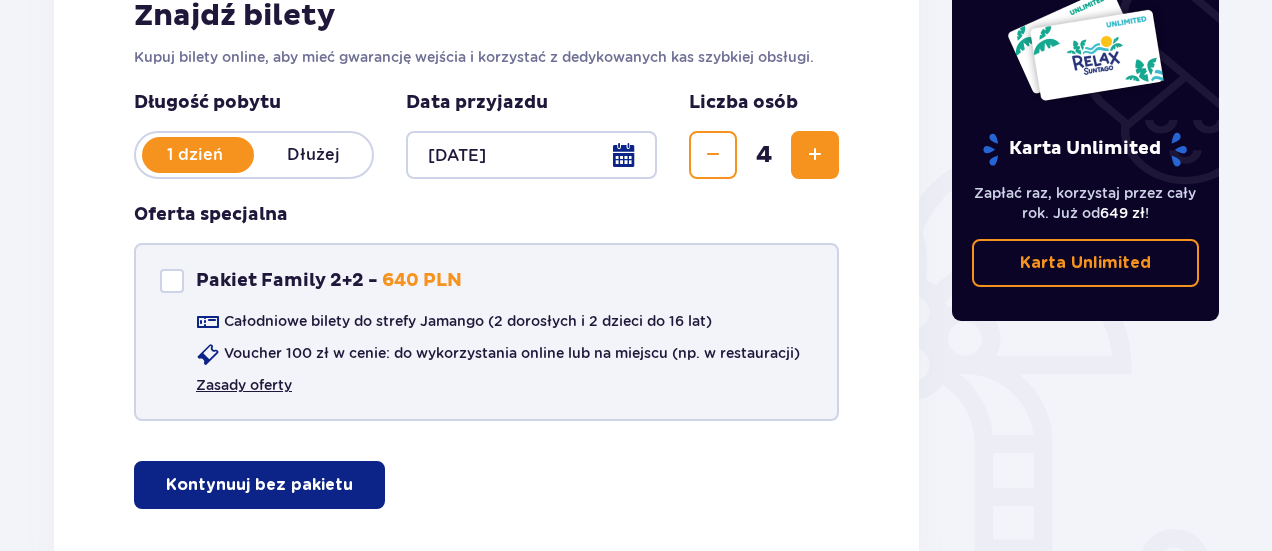 click on "Zasady oferty" at bounding box center (244, 385) 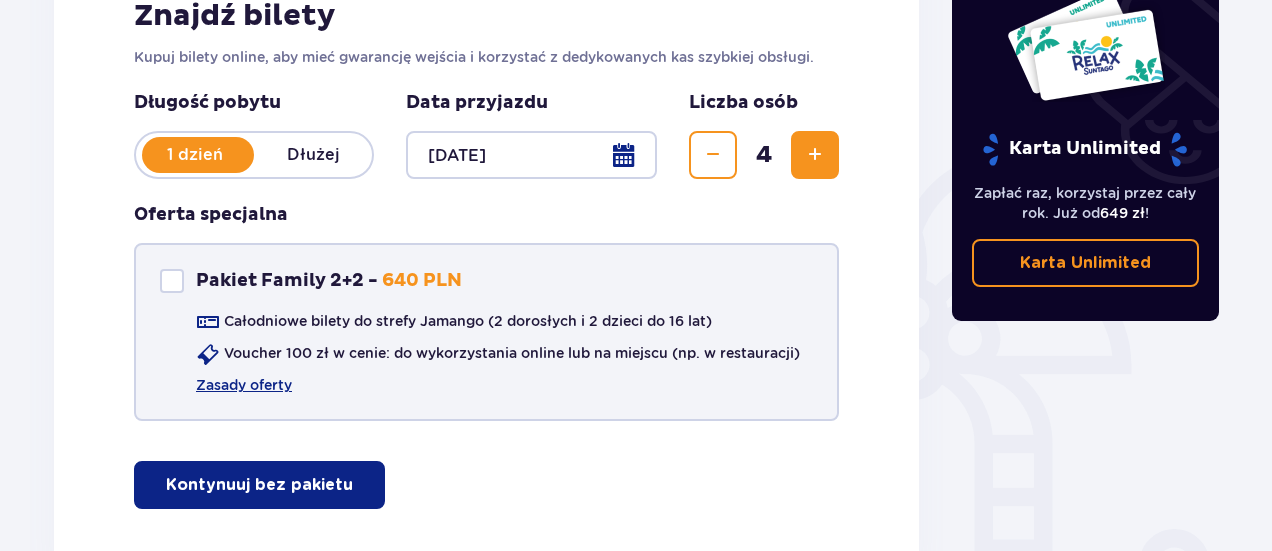 drag, startPoint x: 180, startPoint y: 275, endPoint x: 206, endPoint y: 313, distance: 46.043457 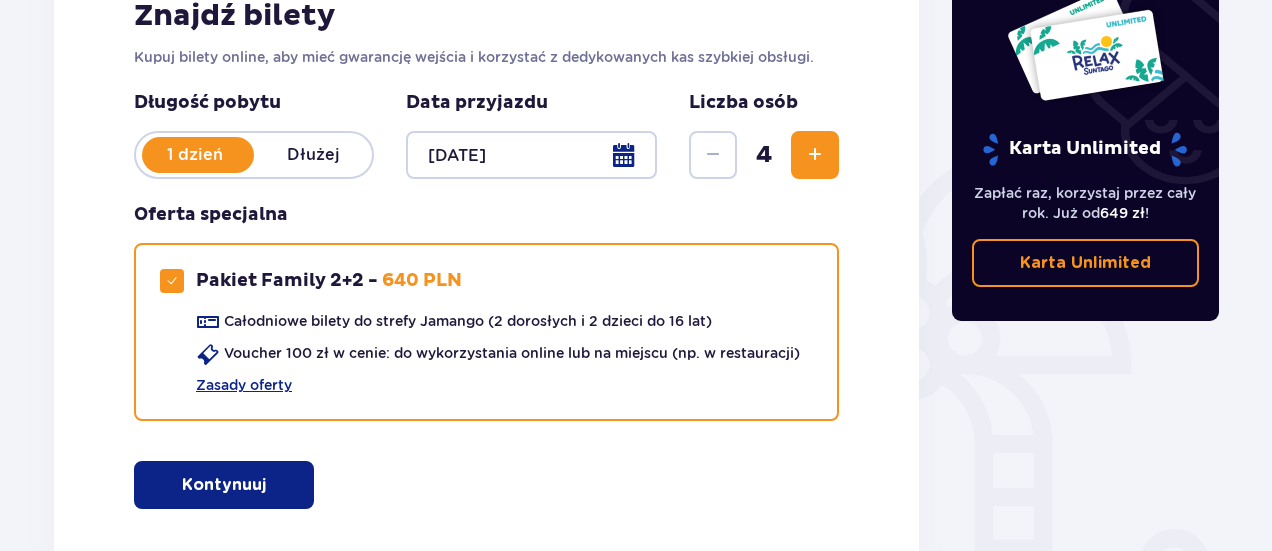 scroll, scrollTop: 478, scrollLeft: 0, axis: vertical 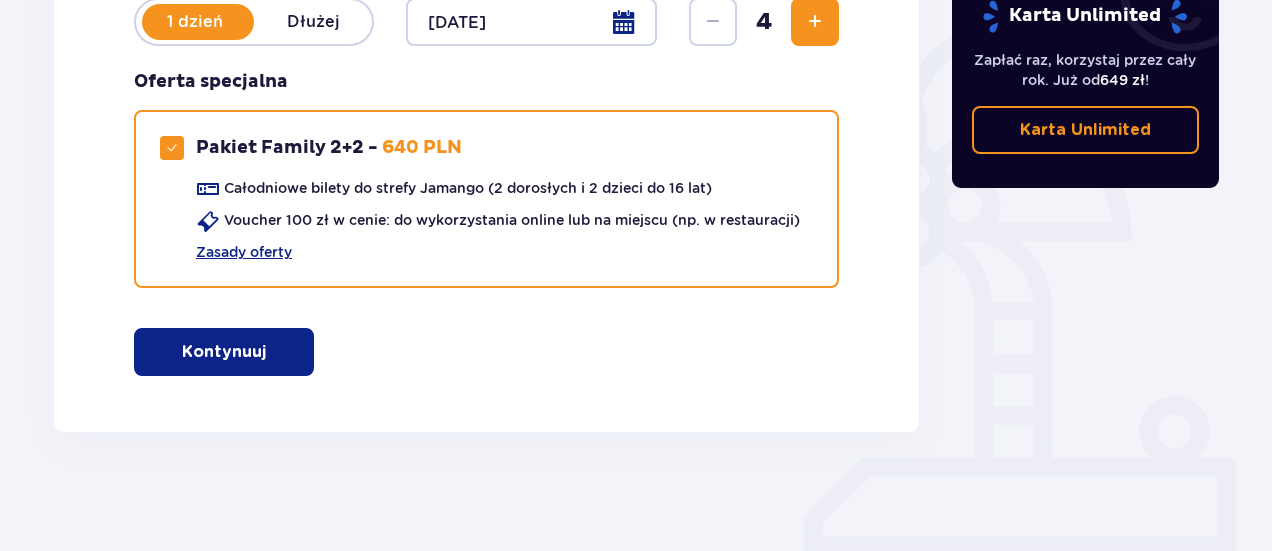 click at bounding box center (270, 352) 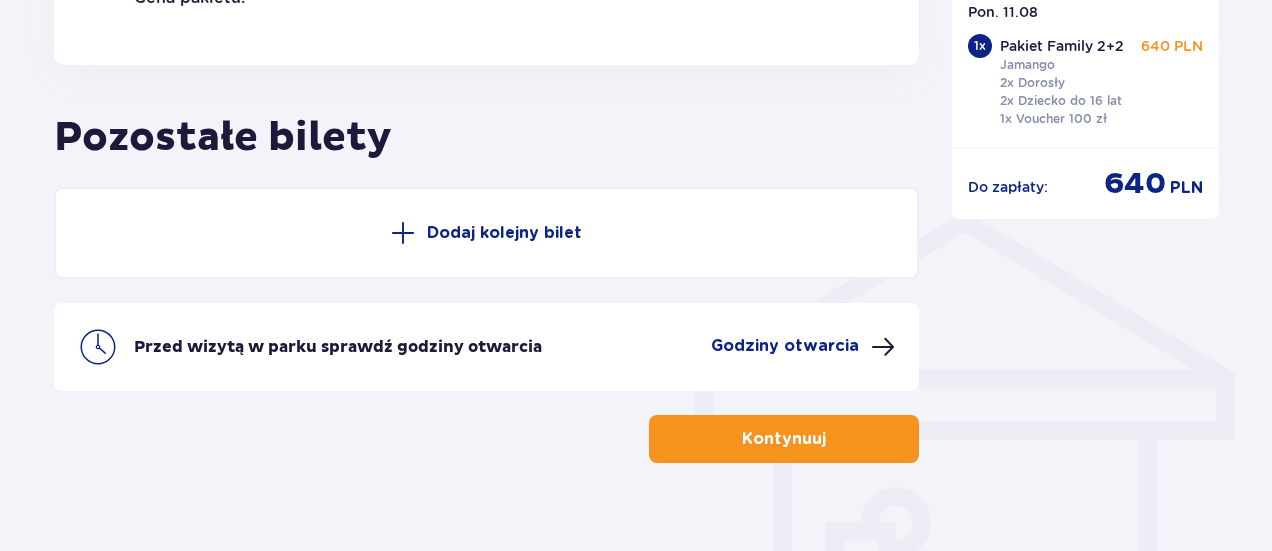scroll, scrollTop: 1444, scrollLeft: 0, axis: vertical 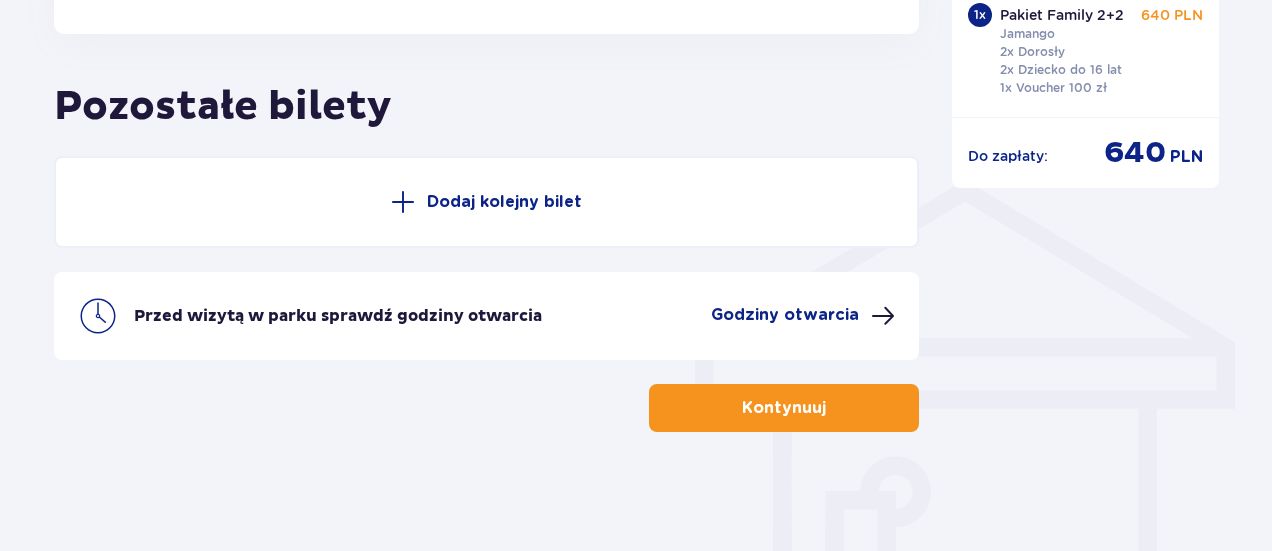 click on "Godziny otwarcia" at bounding box center [785, 315] 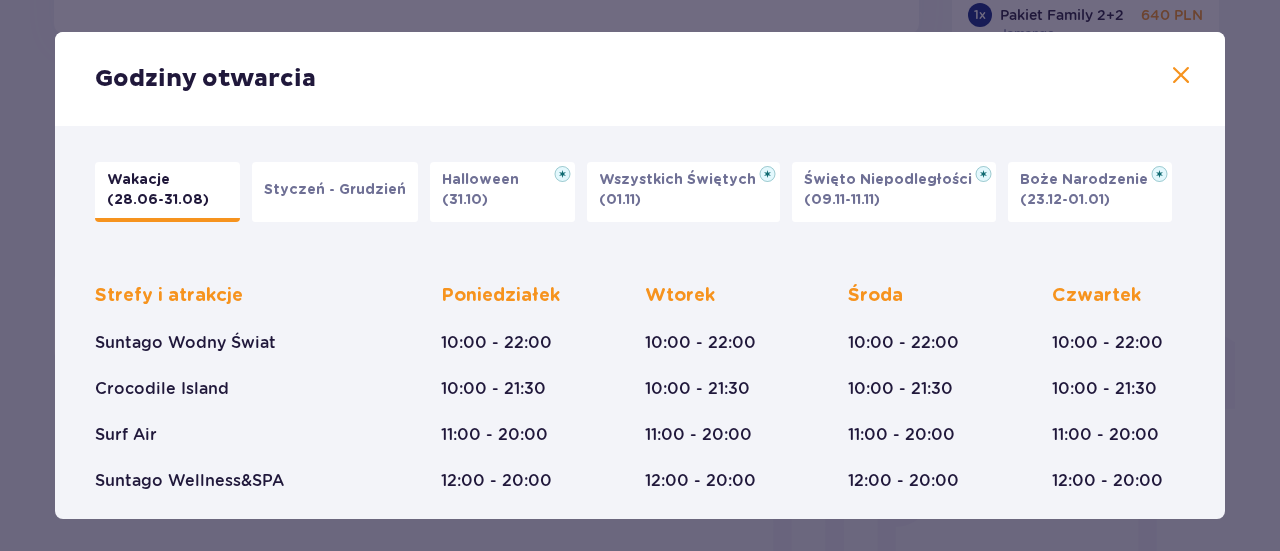 click at bounding box center (1181, 76) 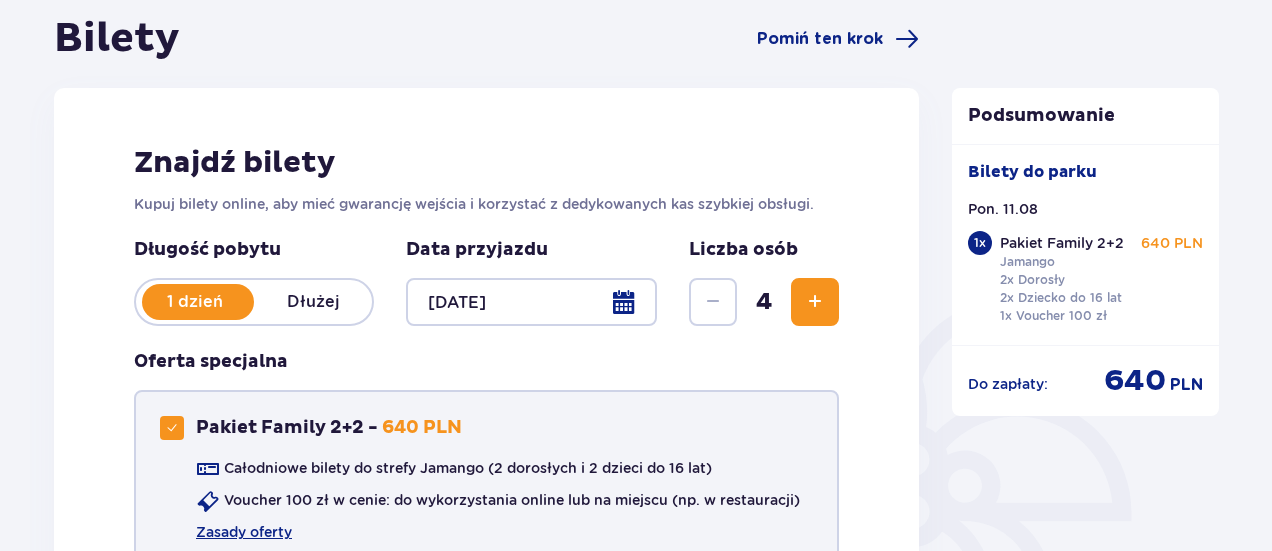 scroll, scrollTop: 400, scrollLeft: 0, axis: vertical 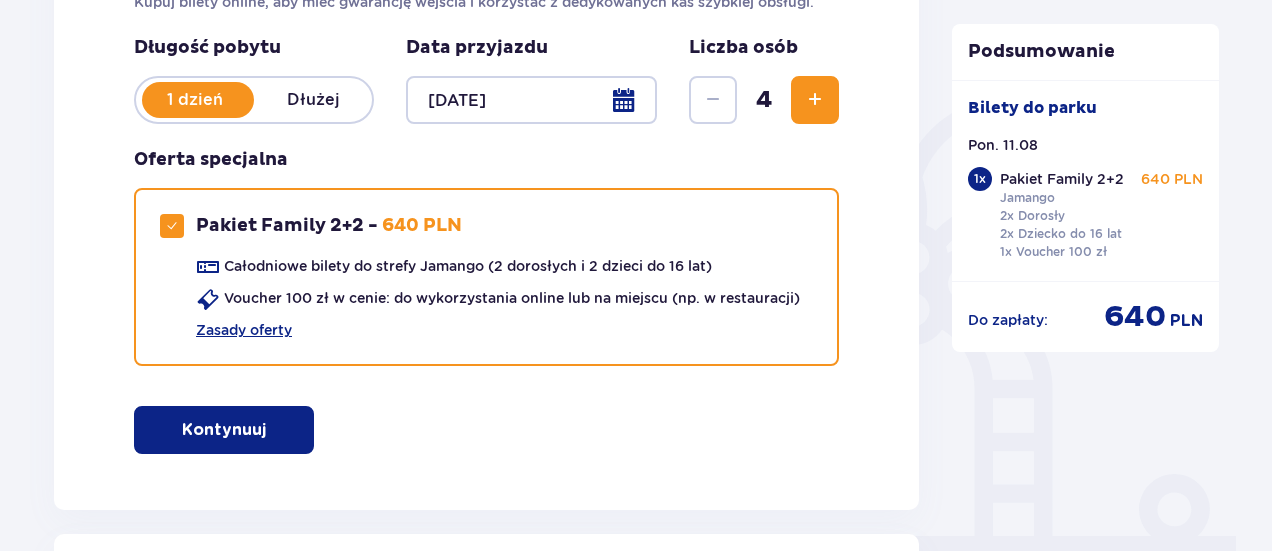 click at bounding box center (531, 100) 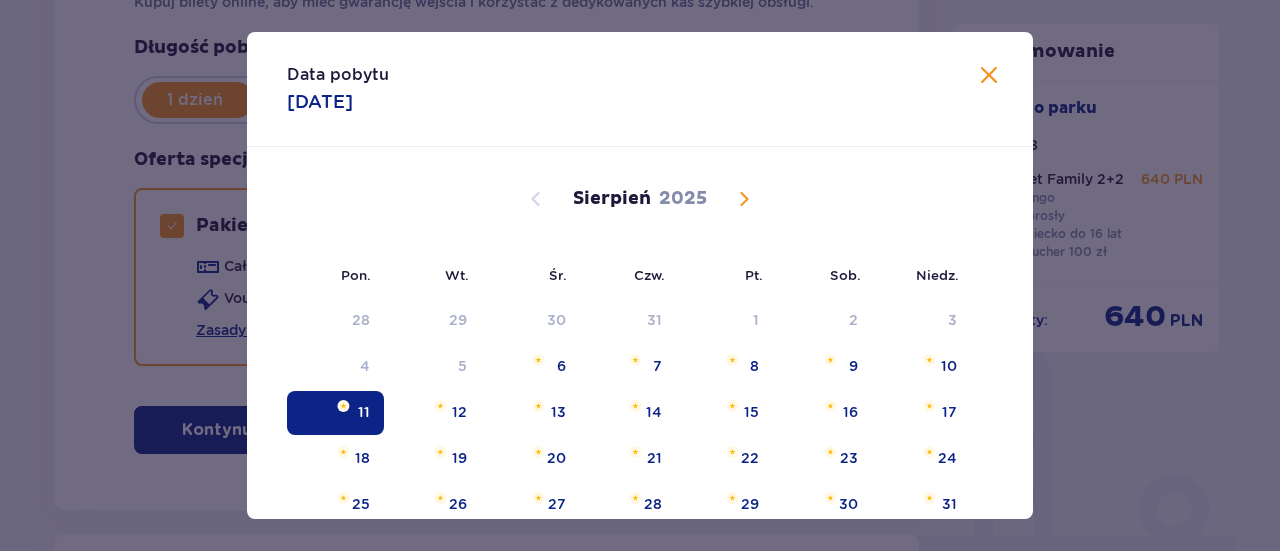click at bounding box center (989, 76) 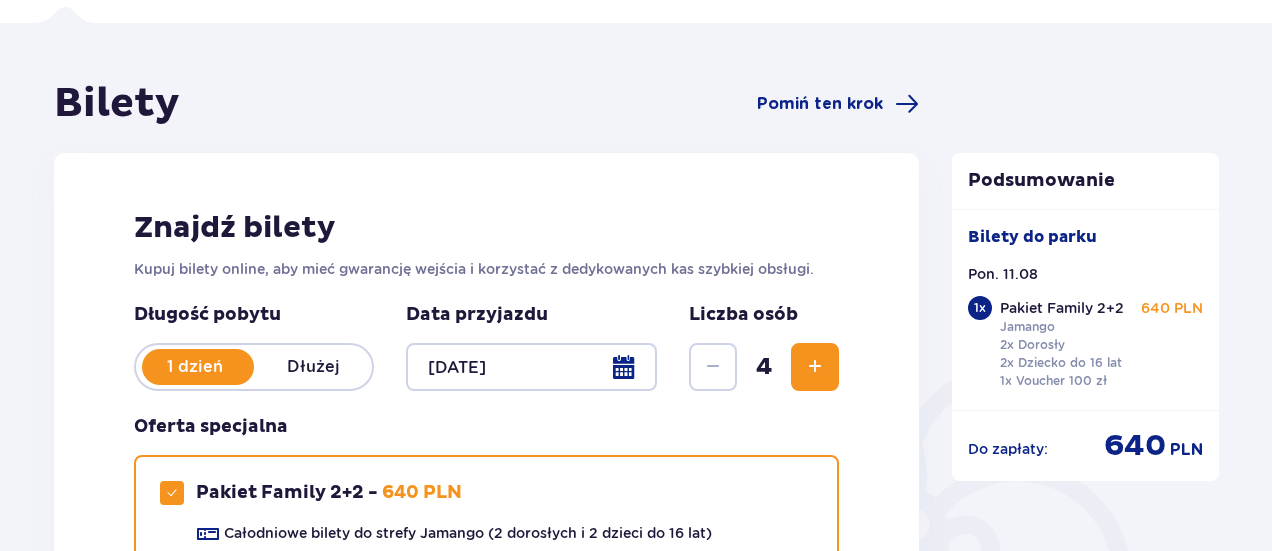 scroll, scrollTop: 0, scrollLeft: 0, axis: both 